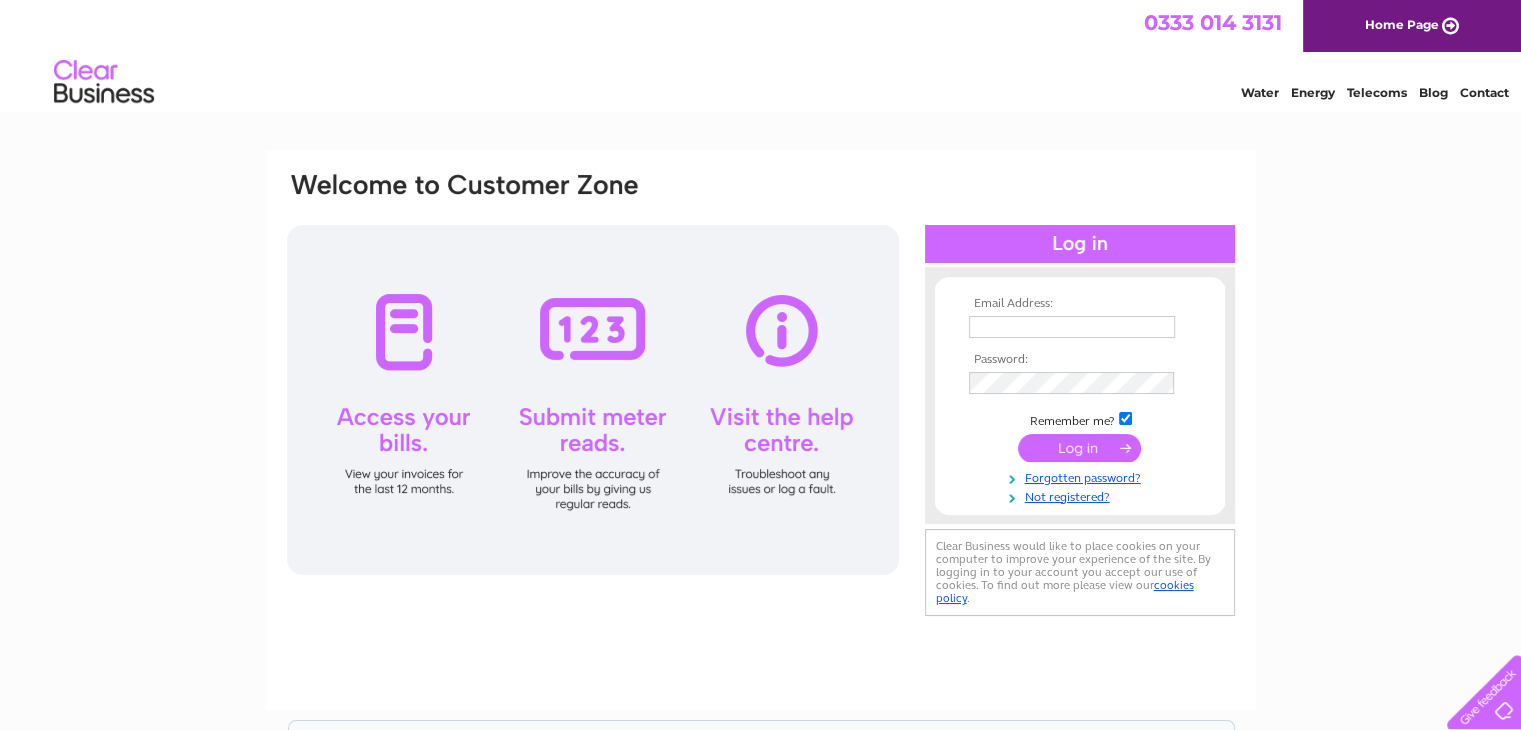 scroll, scrollTop: 0, scrollLeft: 0, axis: both 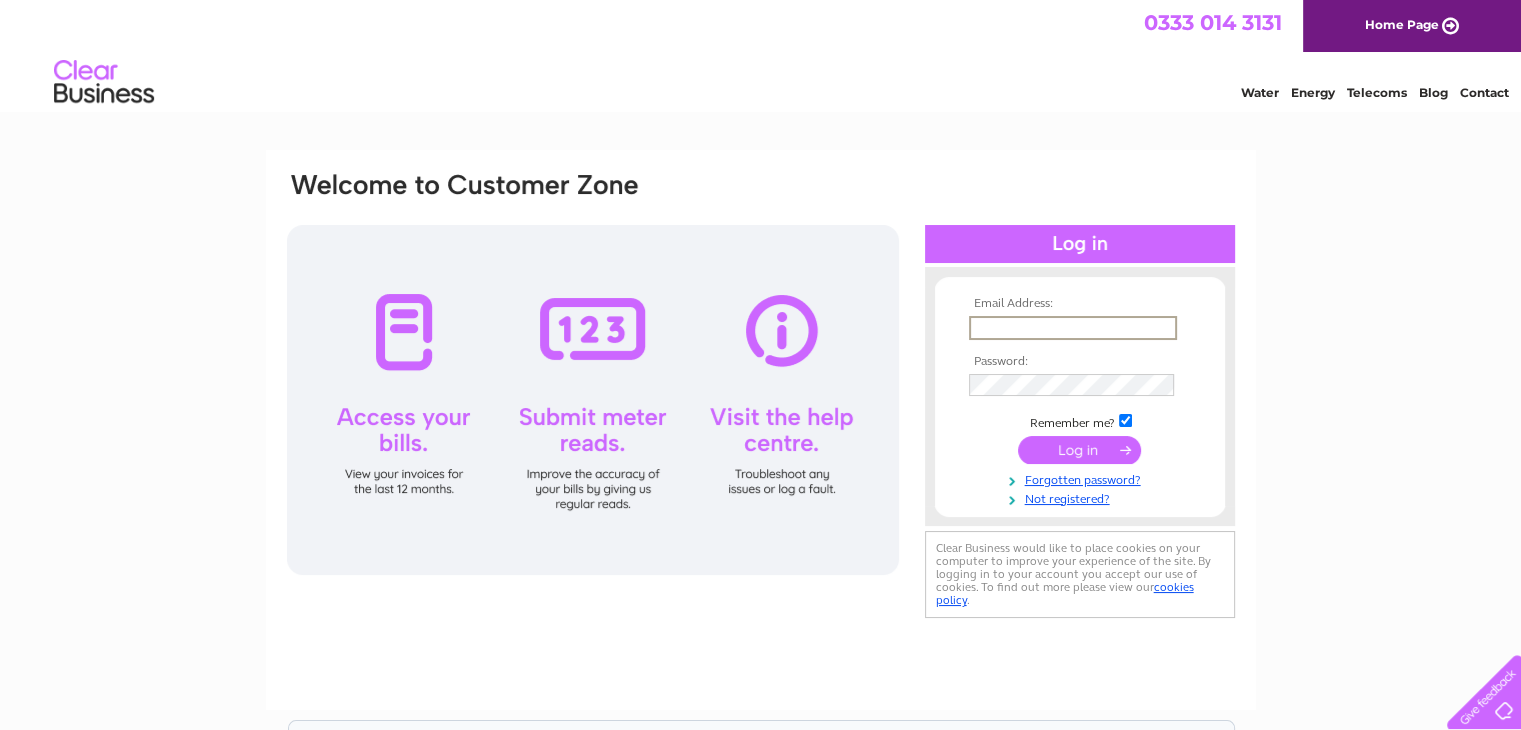 click at bounding box center [1073, 328] 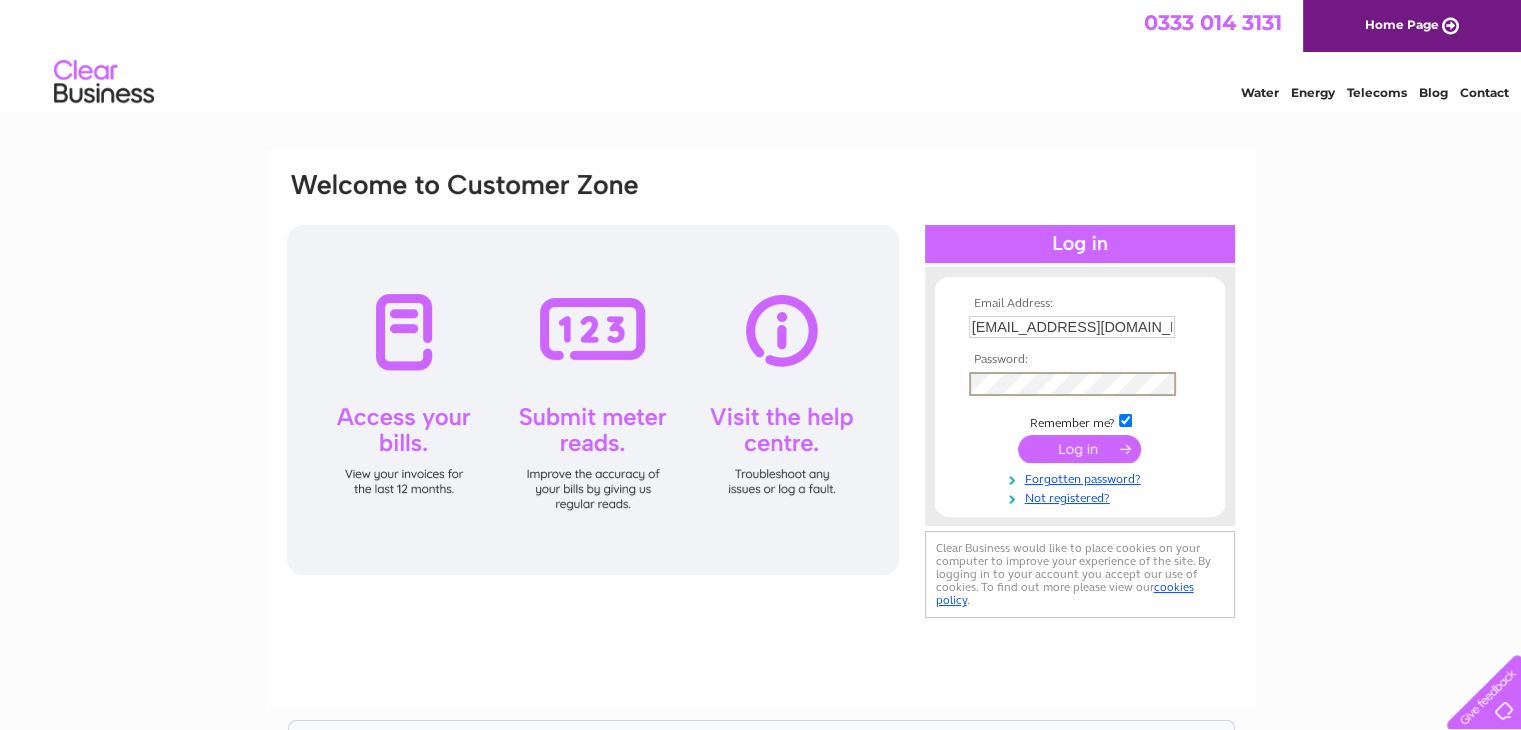 click at bounding box center [1079, 449] 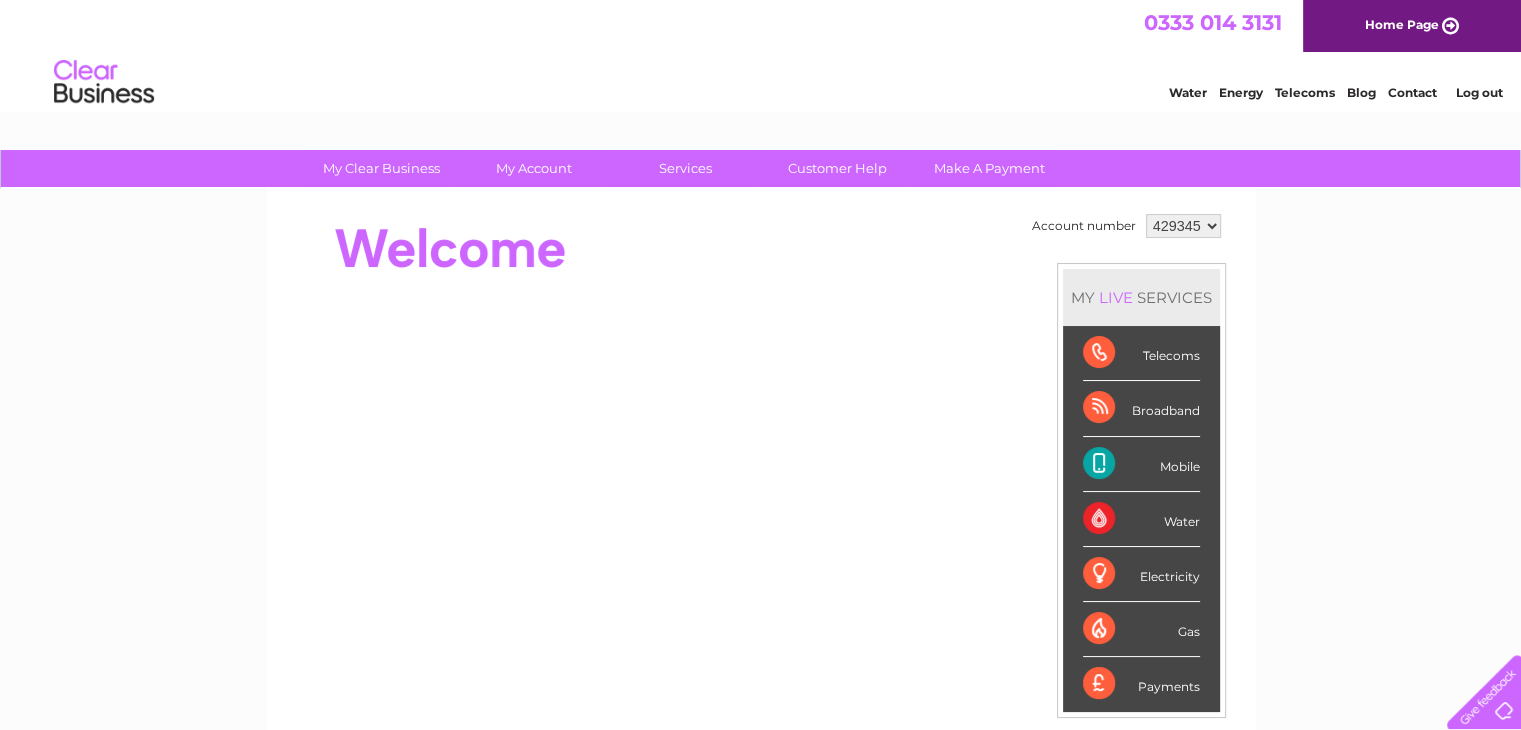 scroll, scrollTop: 0, scrollLeft: 0, axis: both 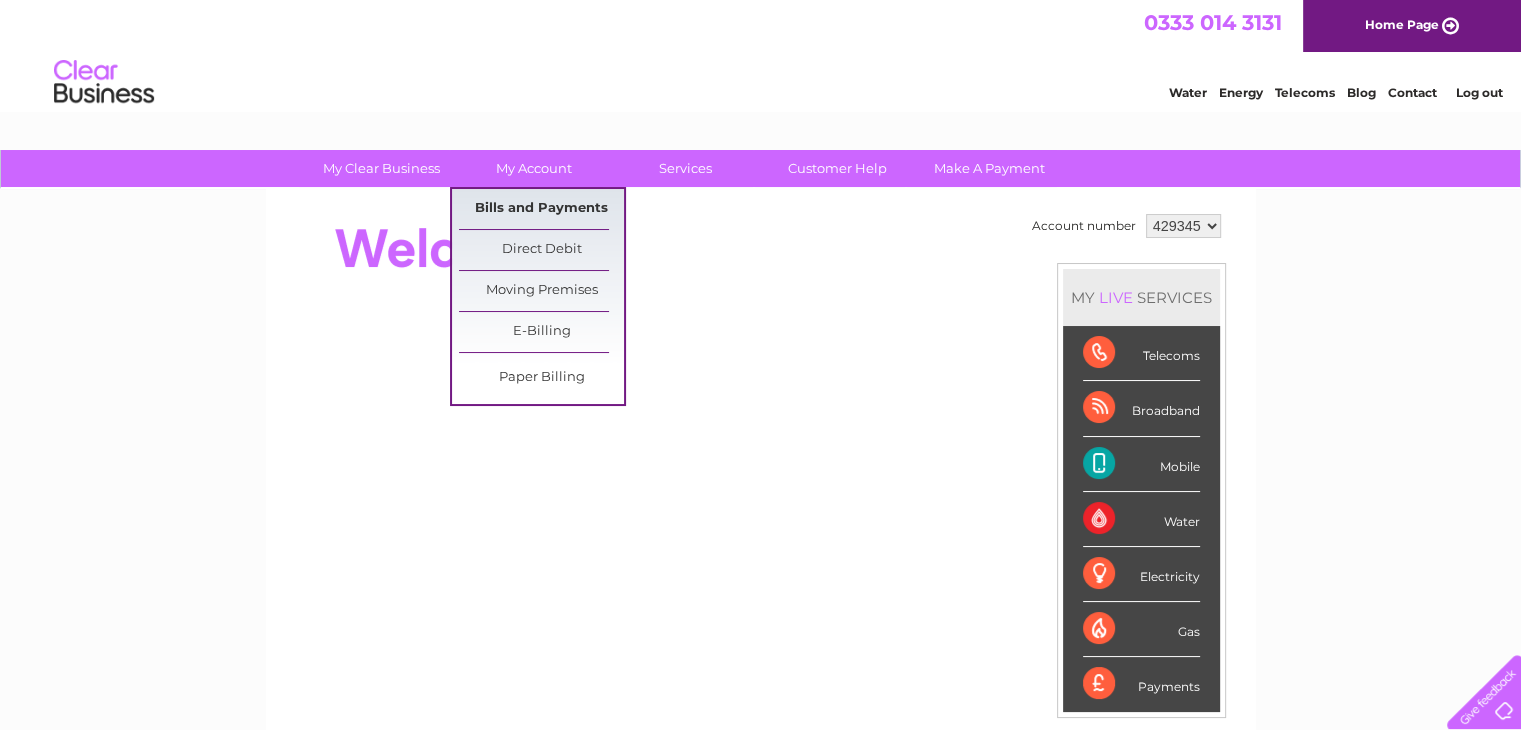 click on "Bills and Payments" at bounding box center (541, 209) 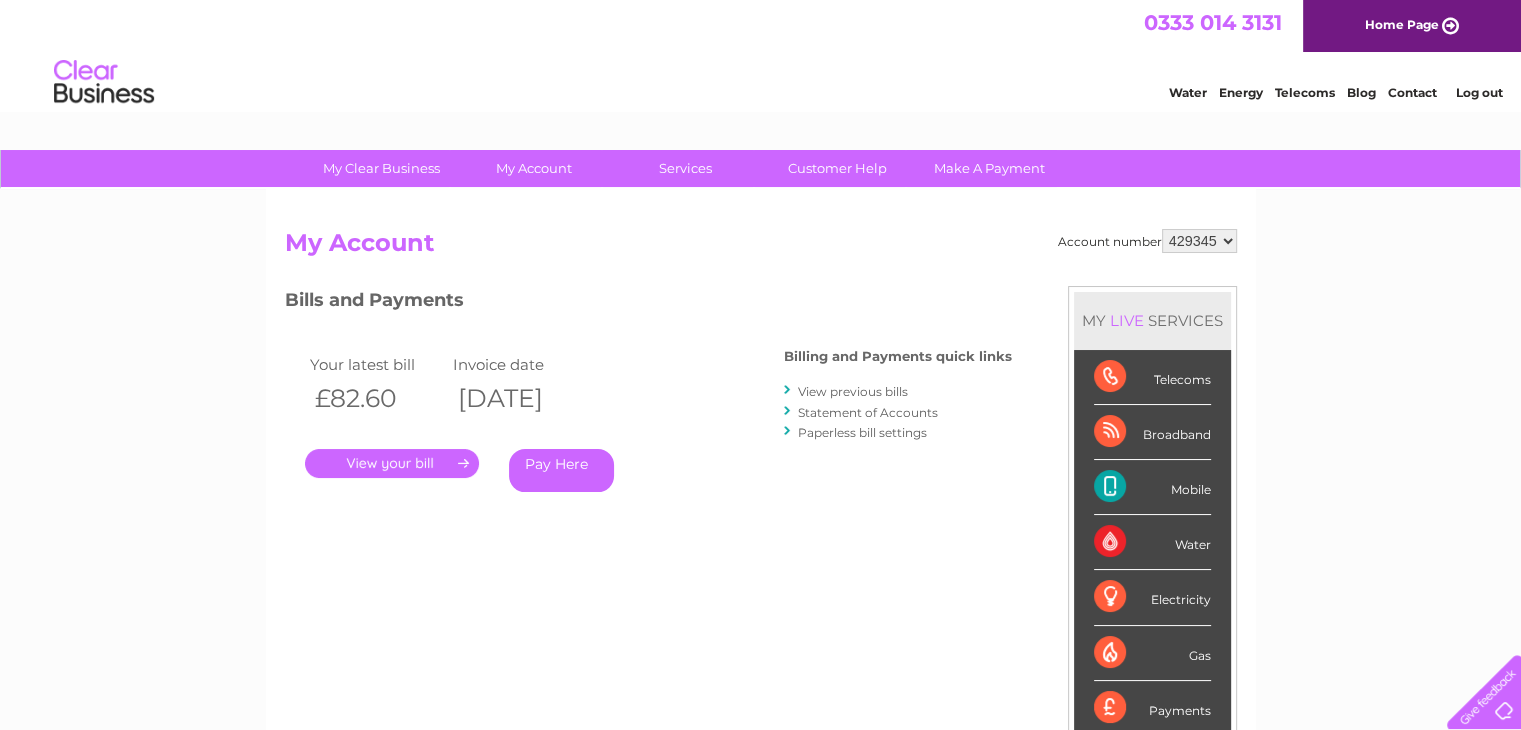 scroll, scrollTop: 0, scrollLeft: 0, axis: both 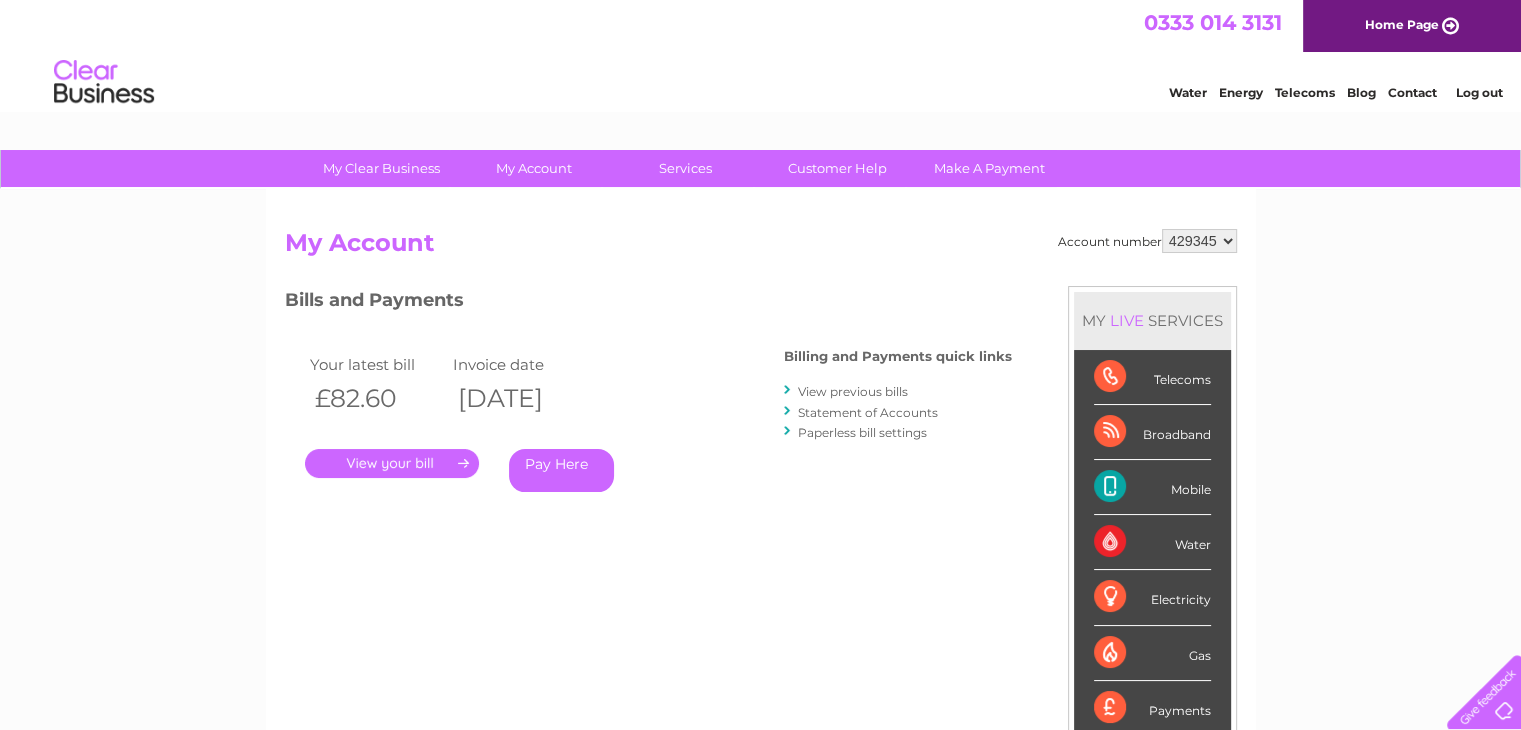 click on "." at bounding box center [392, 463] 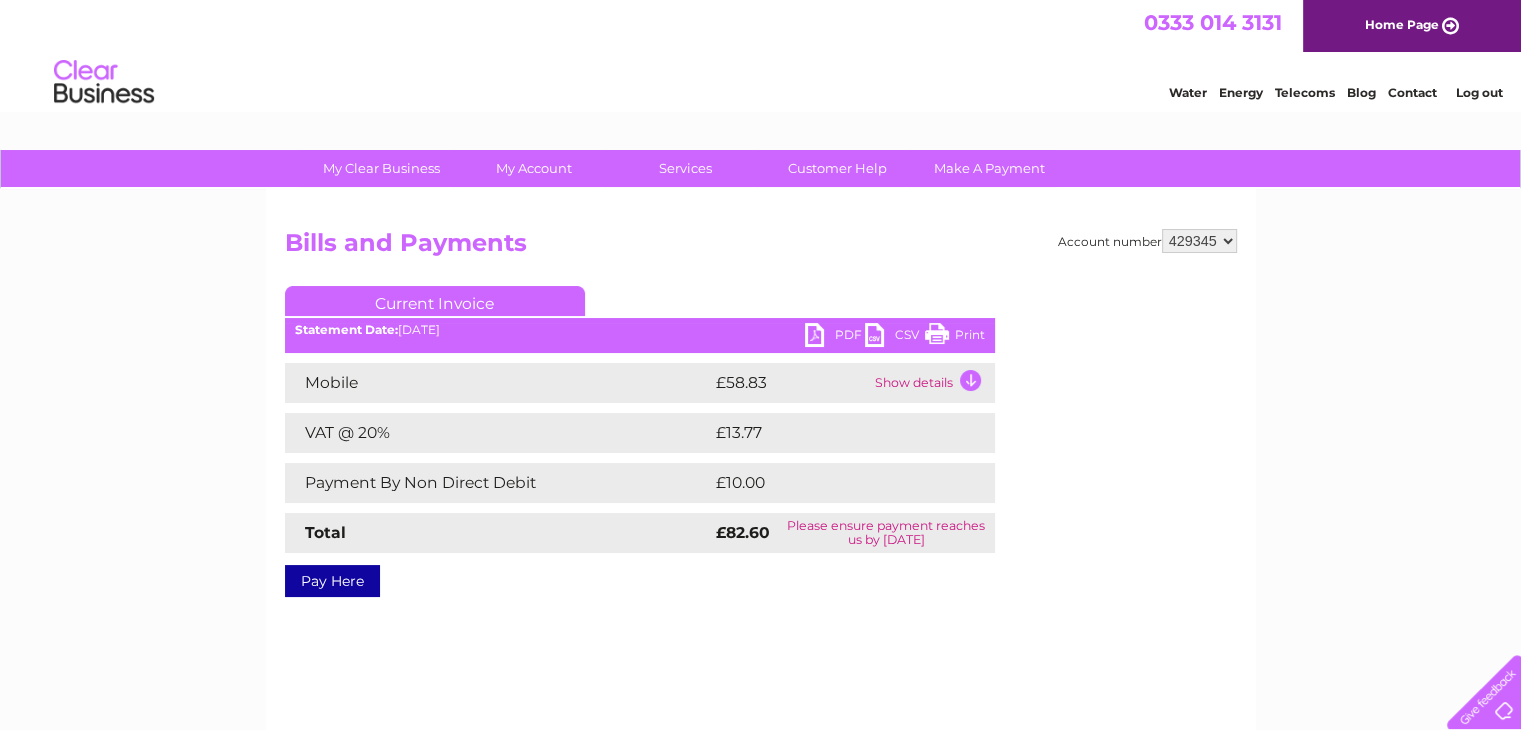scroll, scrollTop: 0, scrollLeft: 0, axis: both 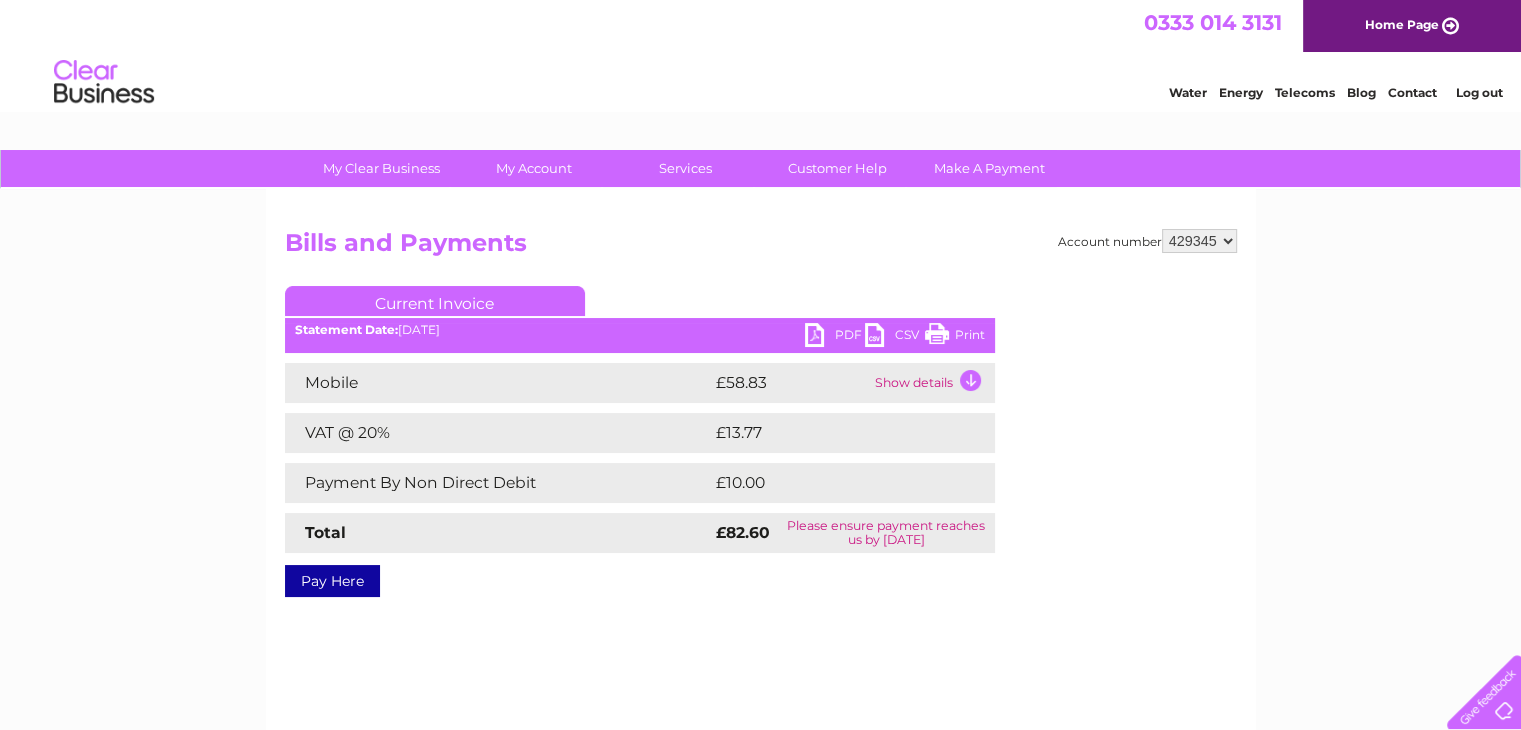 click on "PDF" at bounding box center [835, 337] 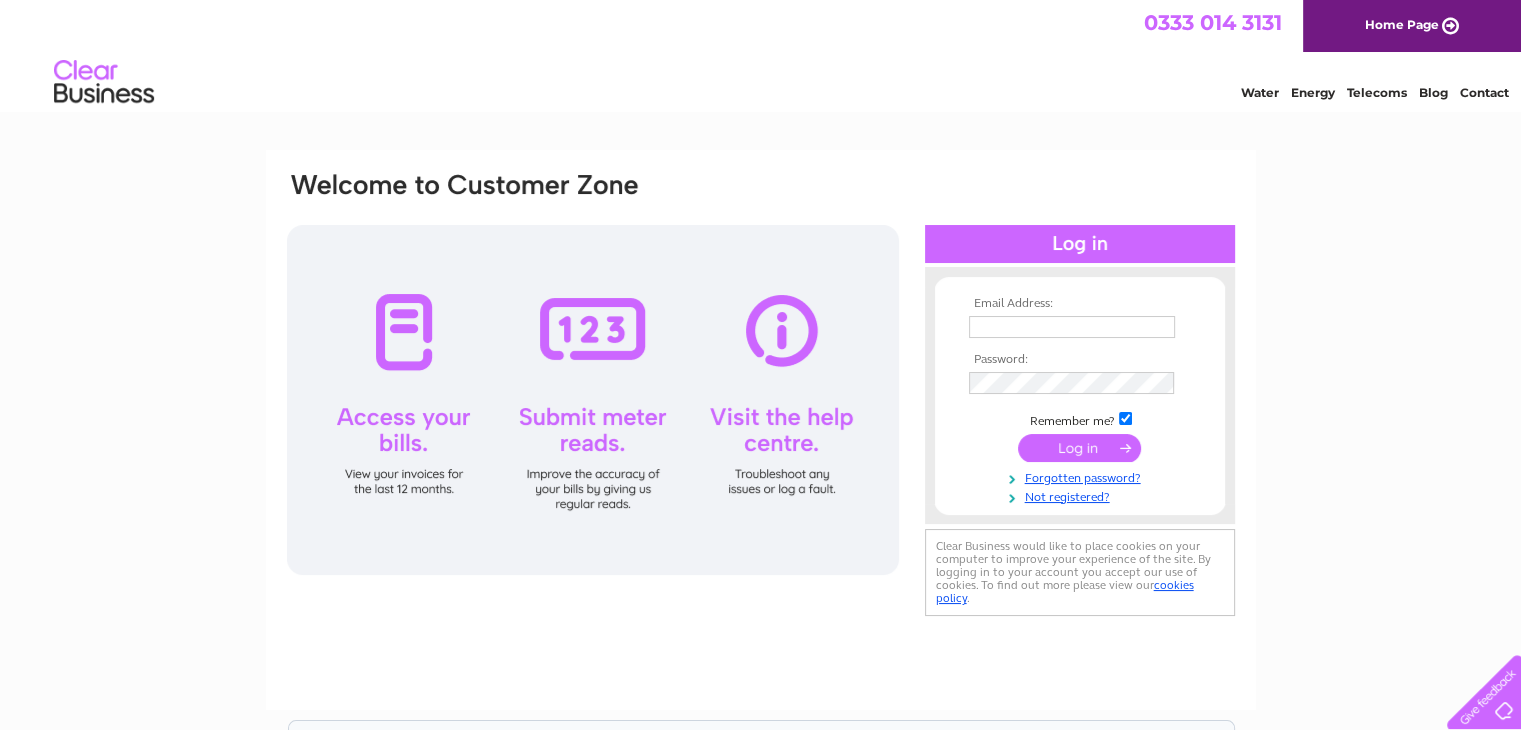 scroll, scrollTop: 0, scrollLeft: 0, axis: both 